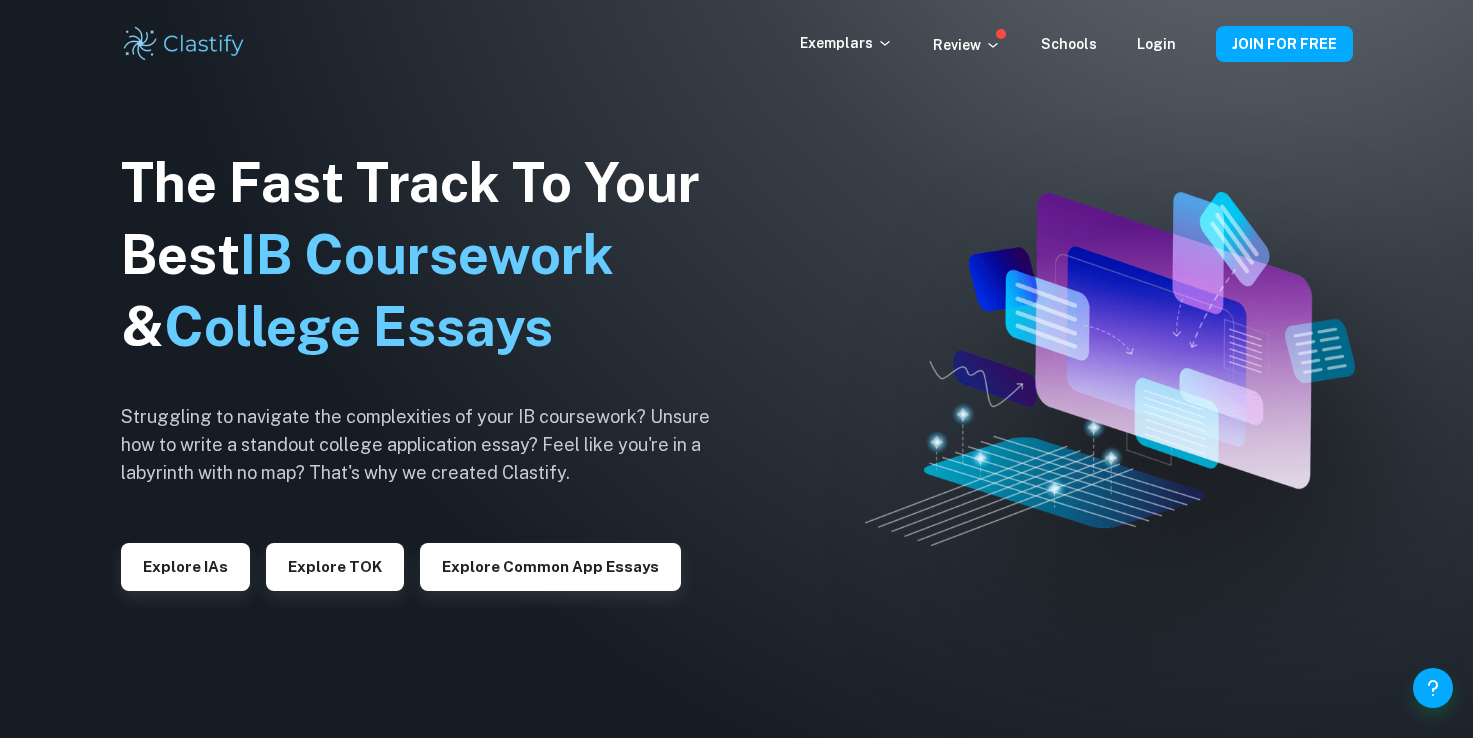scroll, scrollTop: 0, scrollLeft: 0, axis: both 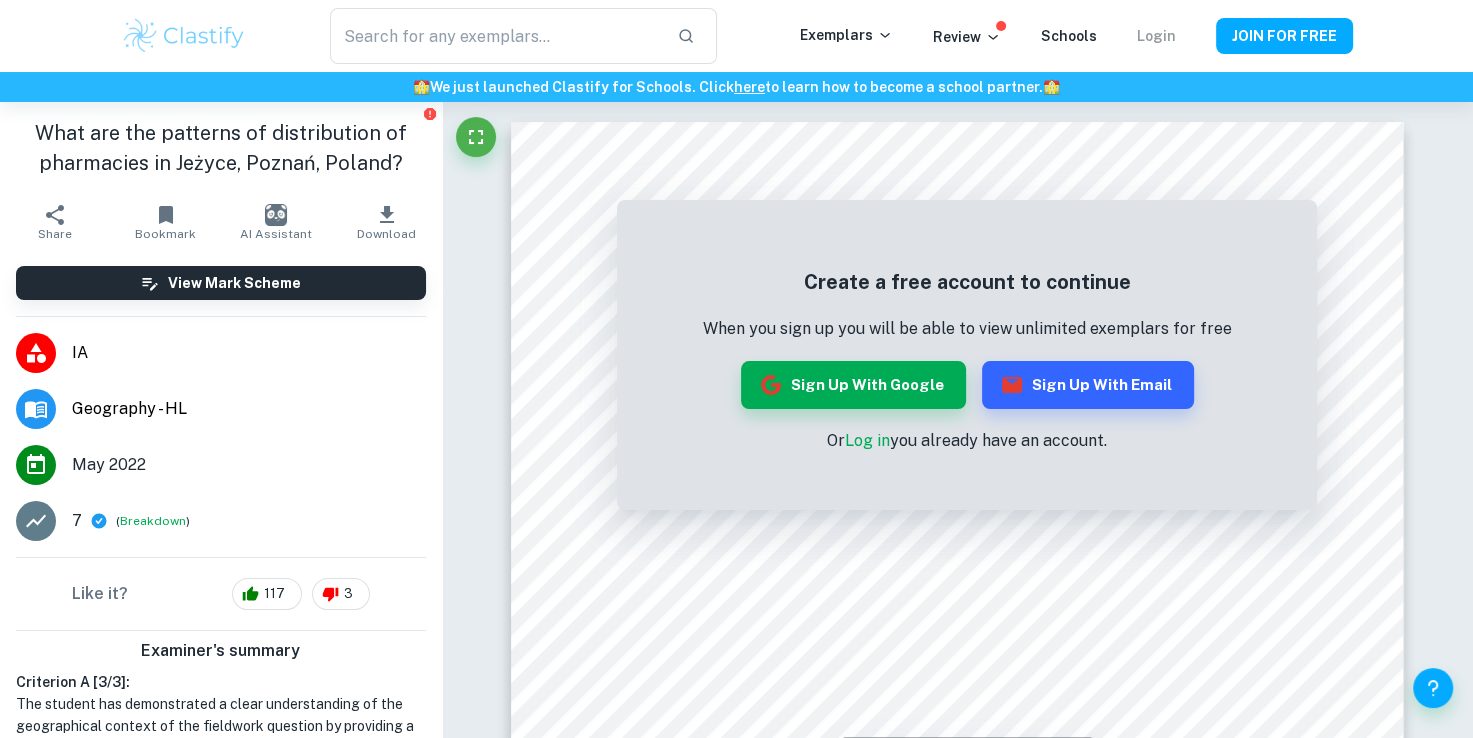 click on "Login" at bounding box center (1156, 36) 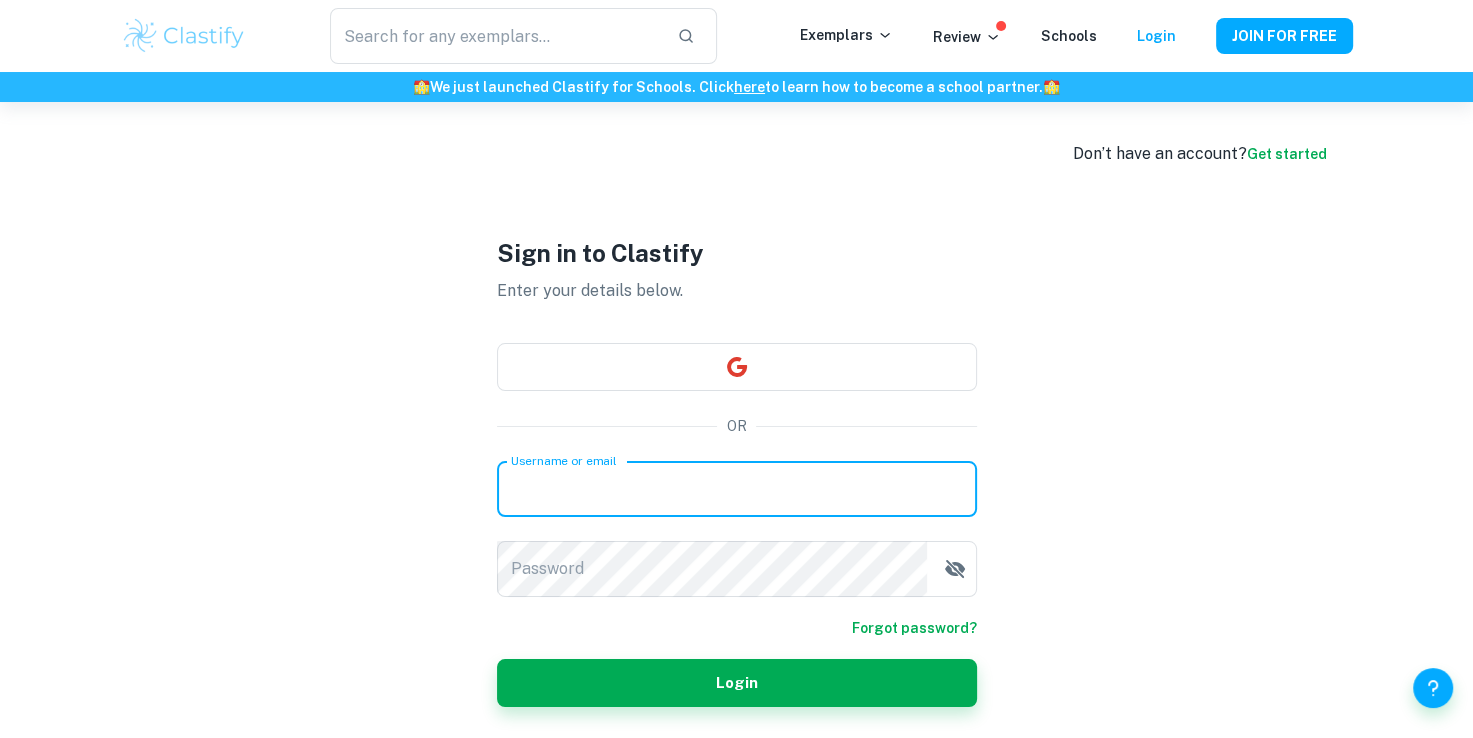 click on "Username or email" at bounding box center (737, 489) 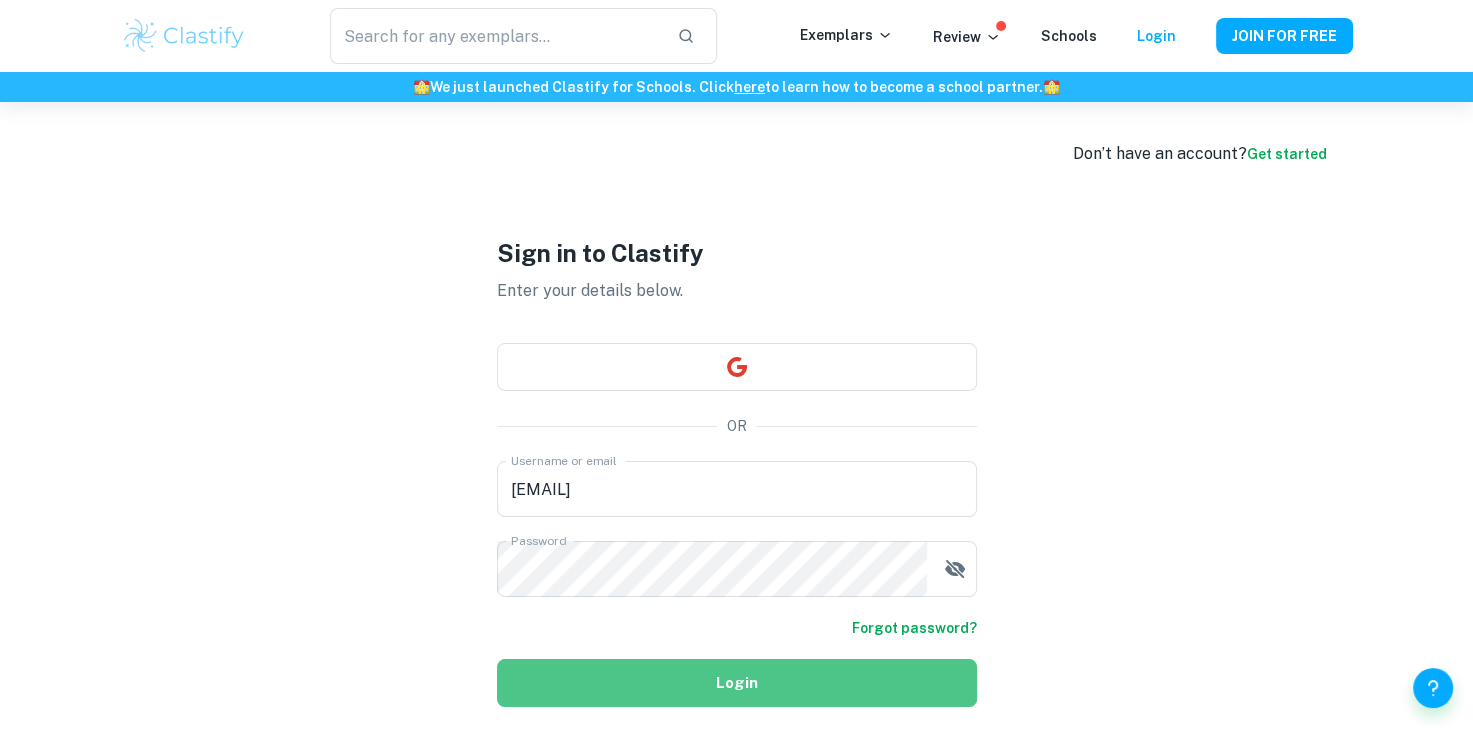 click on "Login" at bounding box center (737, 683) 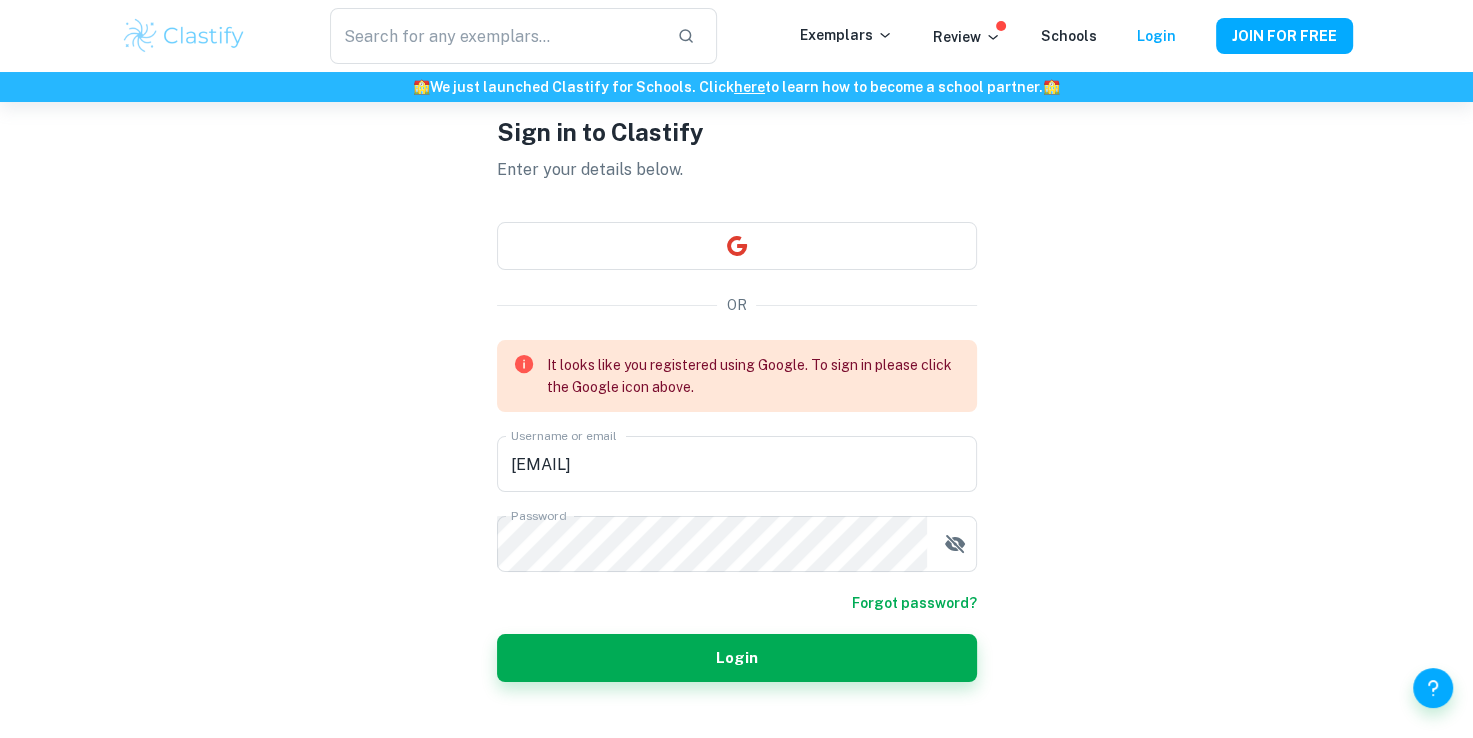 scroll, scrollTop: 84, scrollLeft: 0, axis: vertical 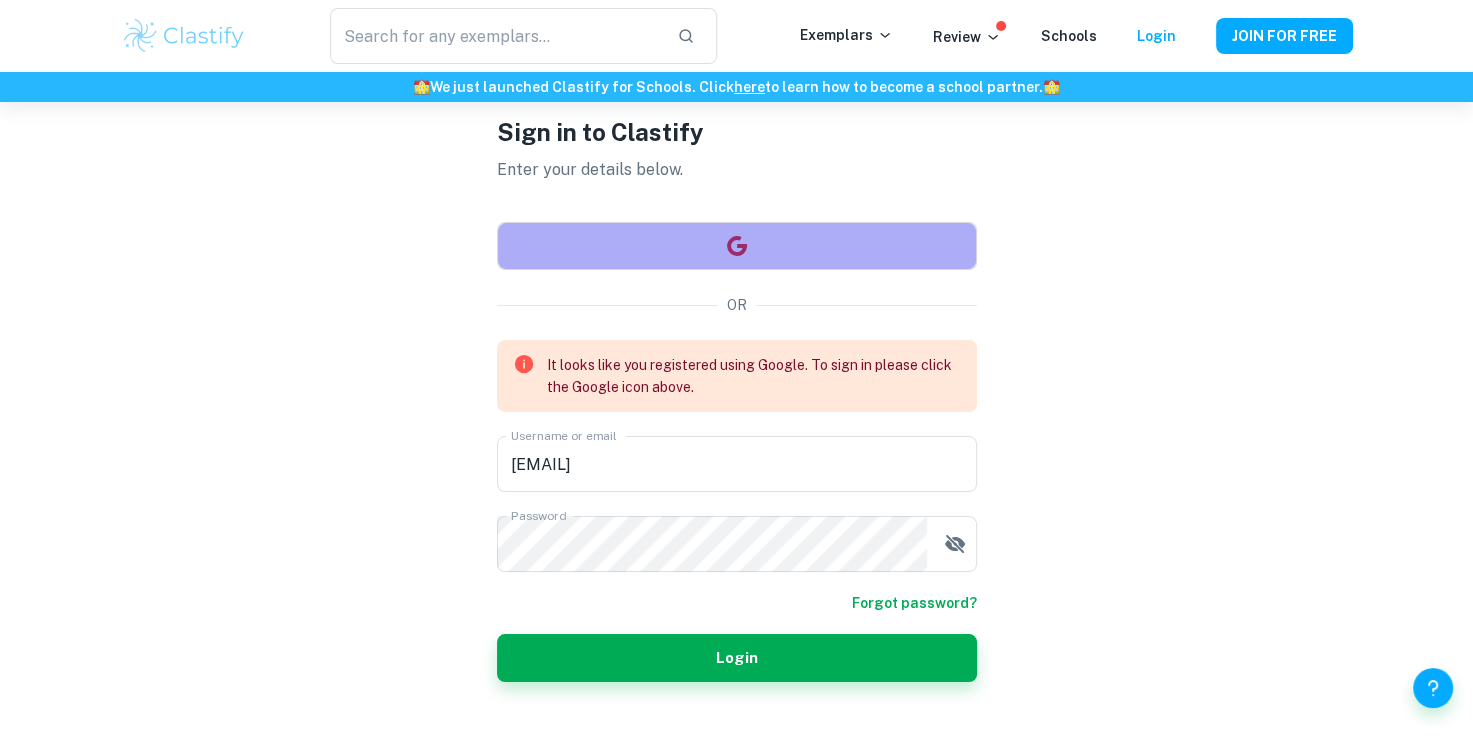 click at bounding box center [737, 246] 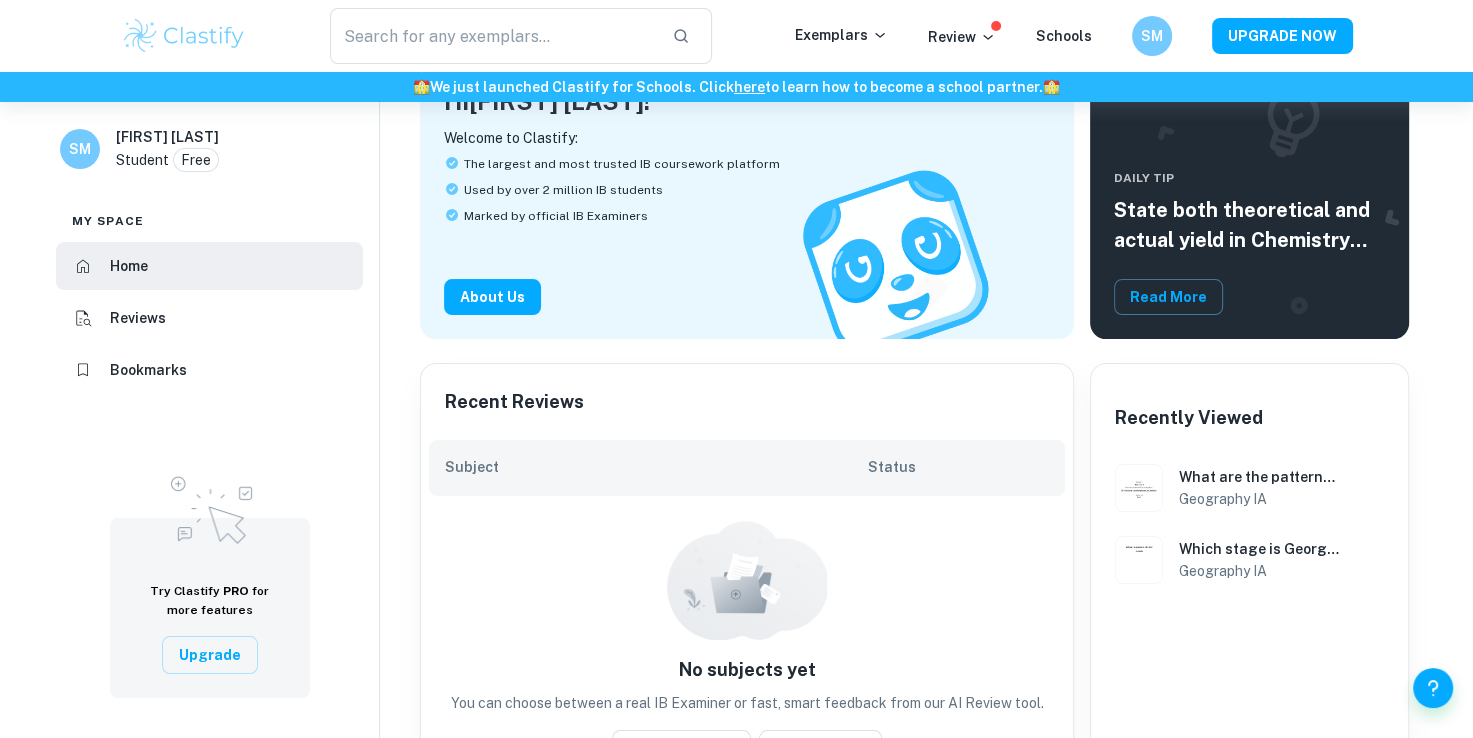 scroll, scrollTop: 0, scrollLeft: 0, axis: both 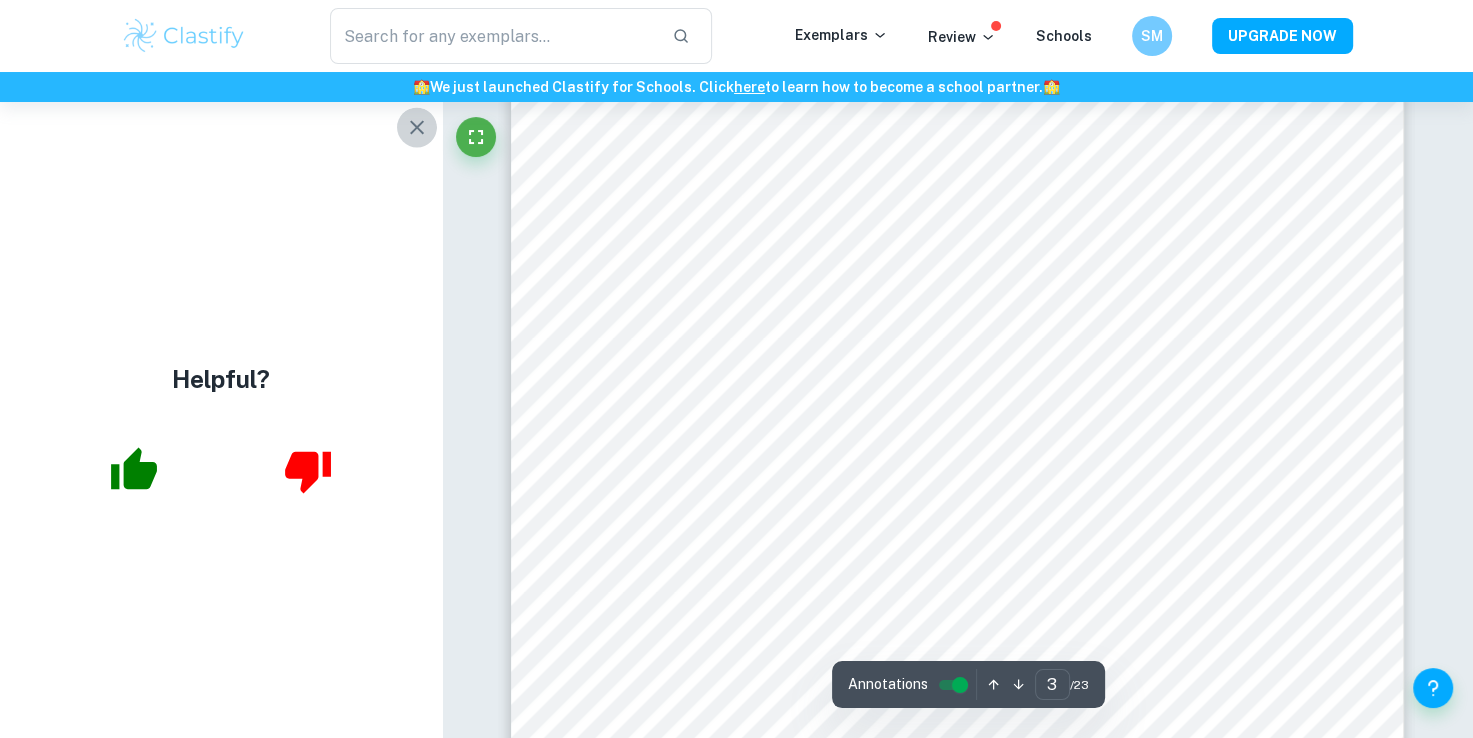 click at bounding box center [417, 127] 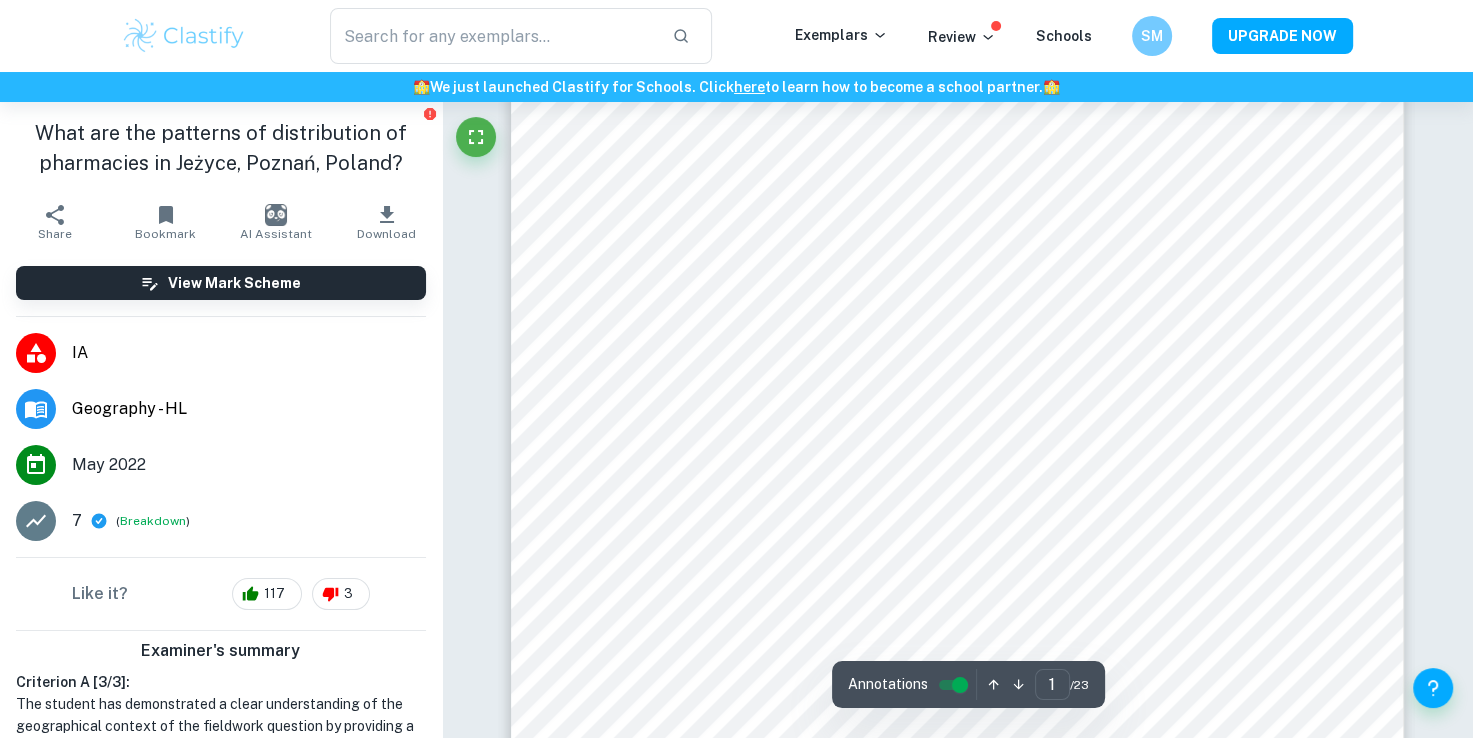 scroll, scrollTop: 0, scrollLeft: 0, axis: both 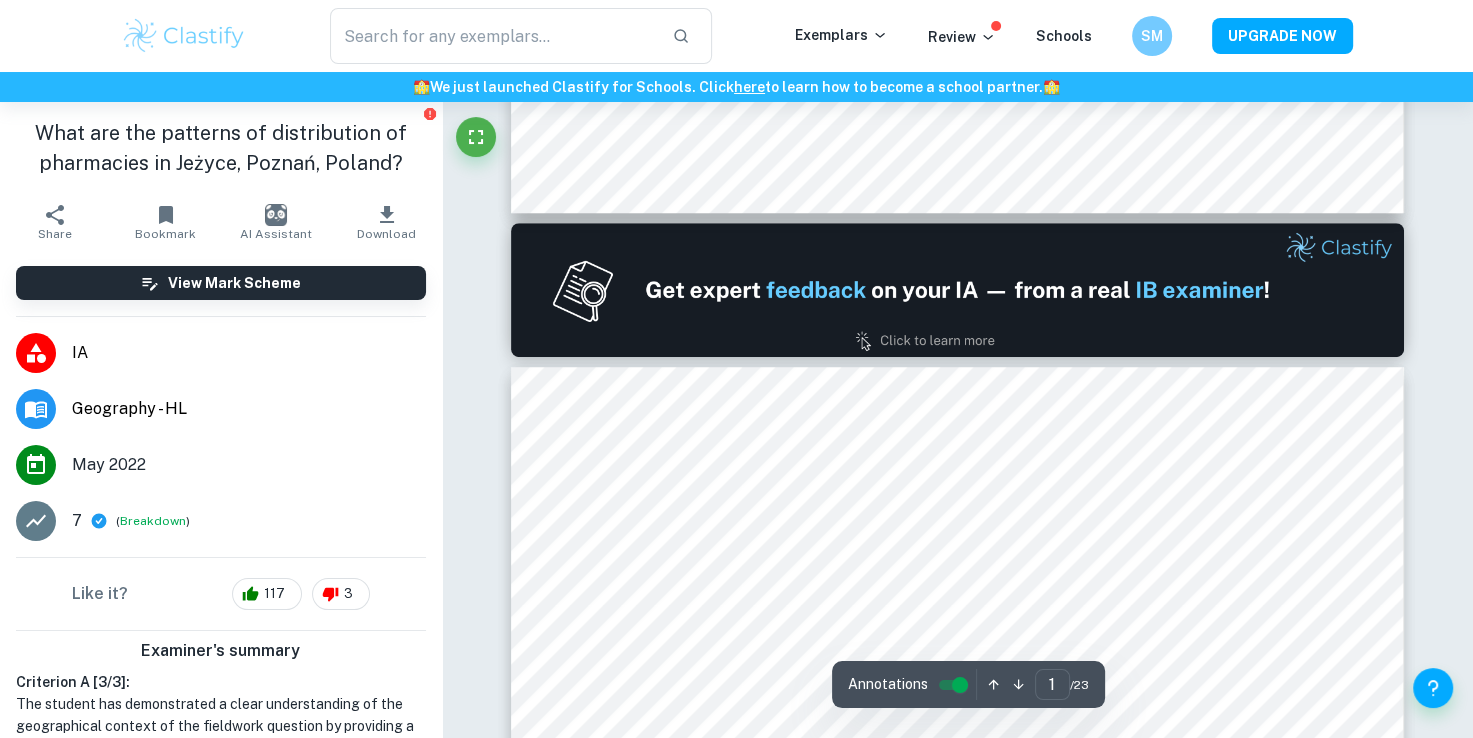 type on "2" 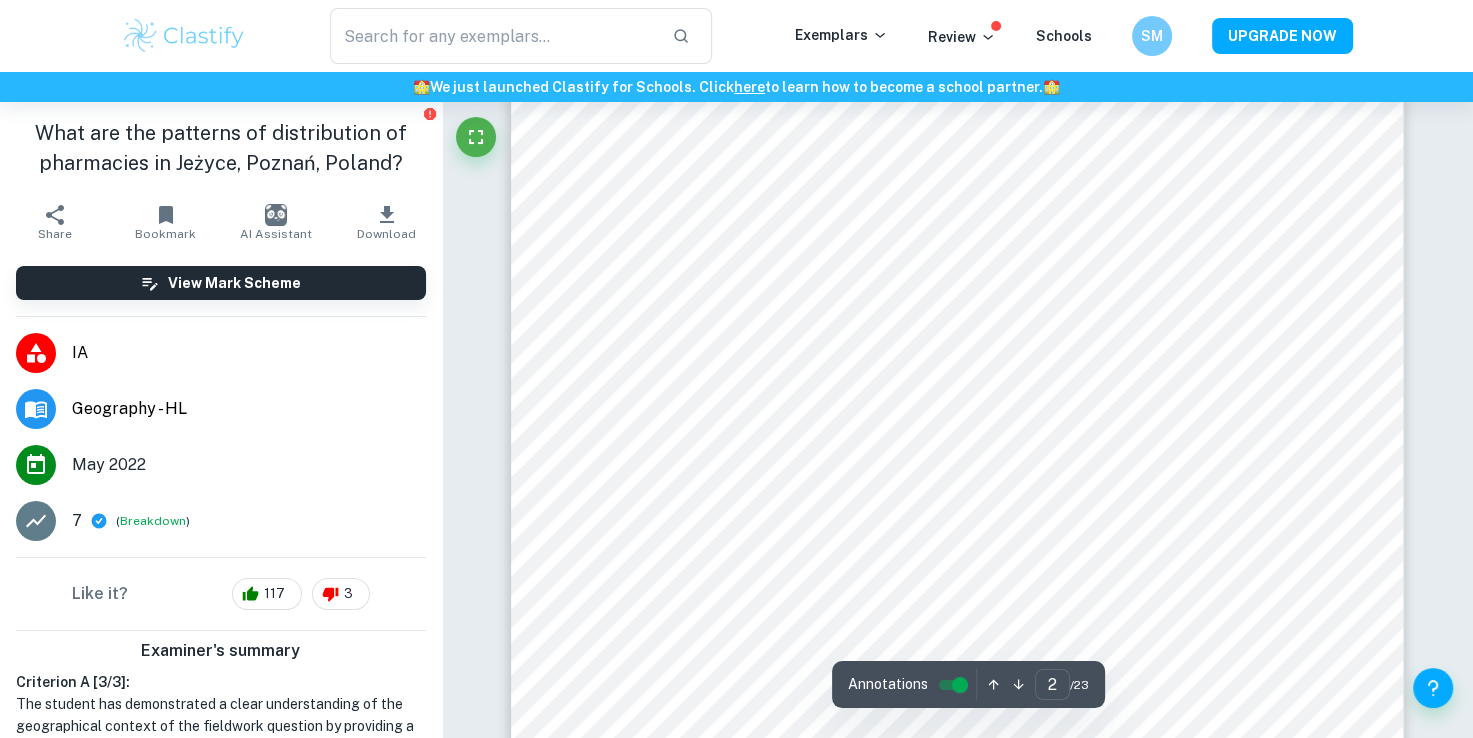 scroll, scrollTop: 1453, scrollLeft: 0, axis: vertical 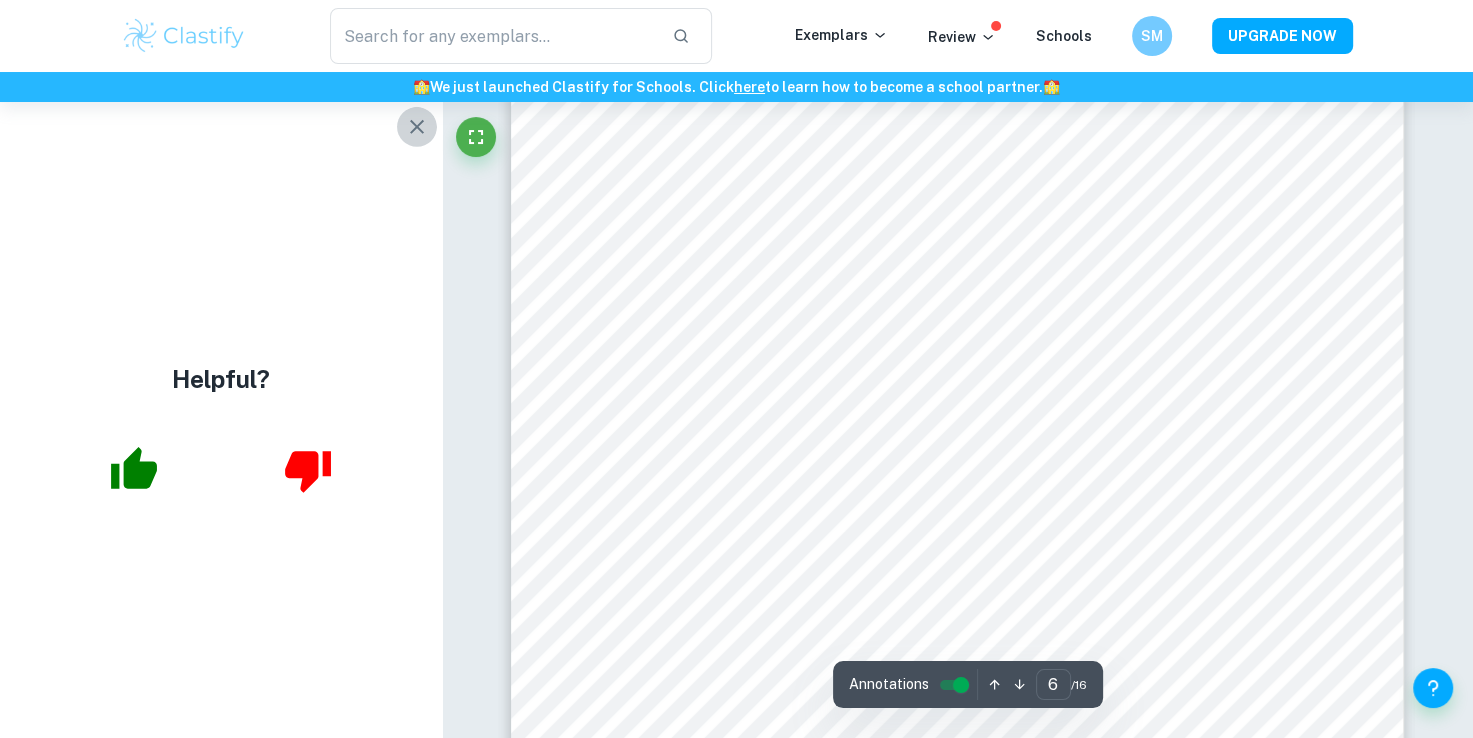 click 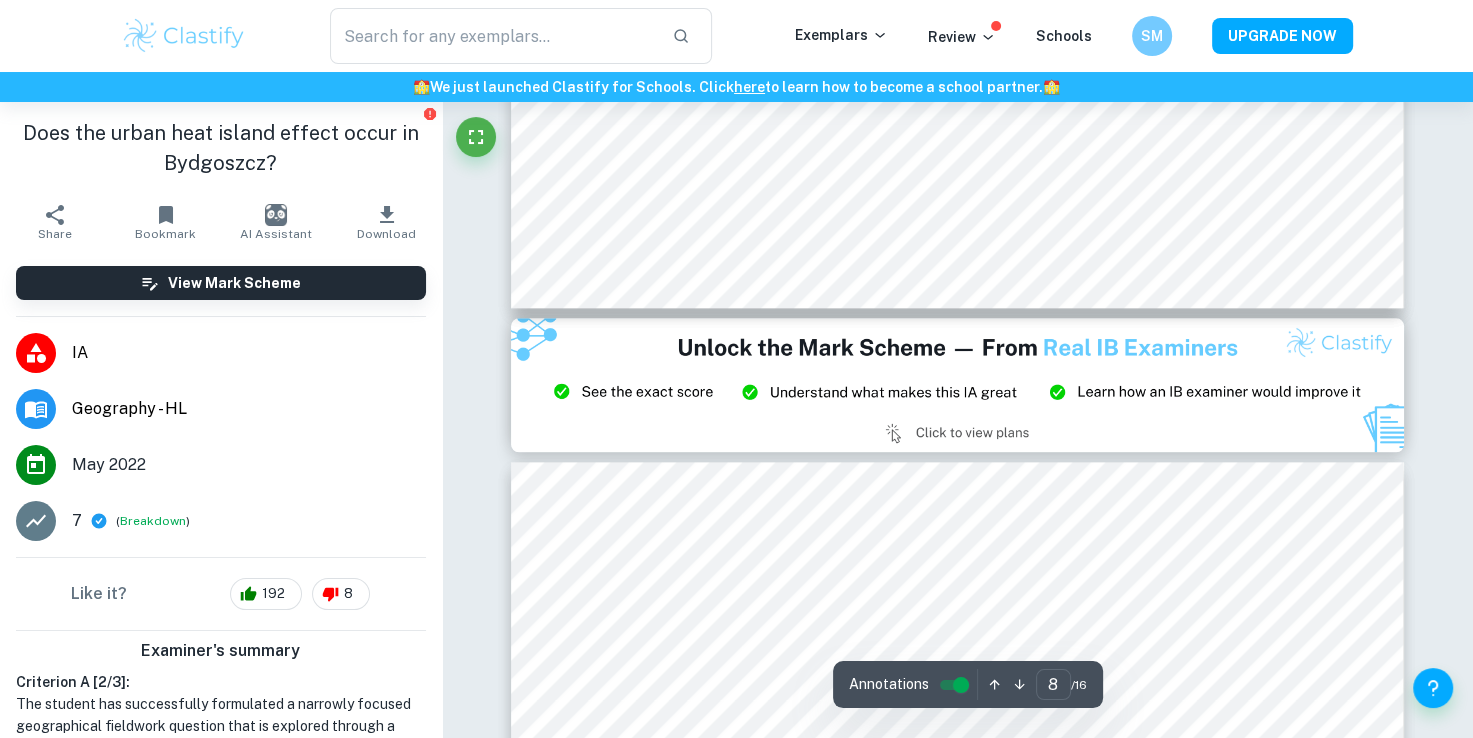 scroll, scrollTop: 9412, scrollLeft: 0, axis: vertical 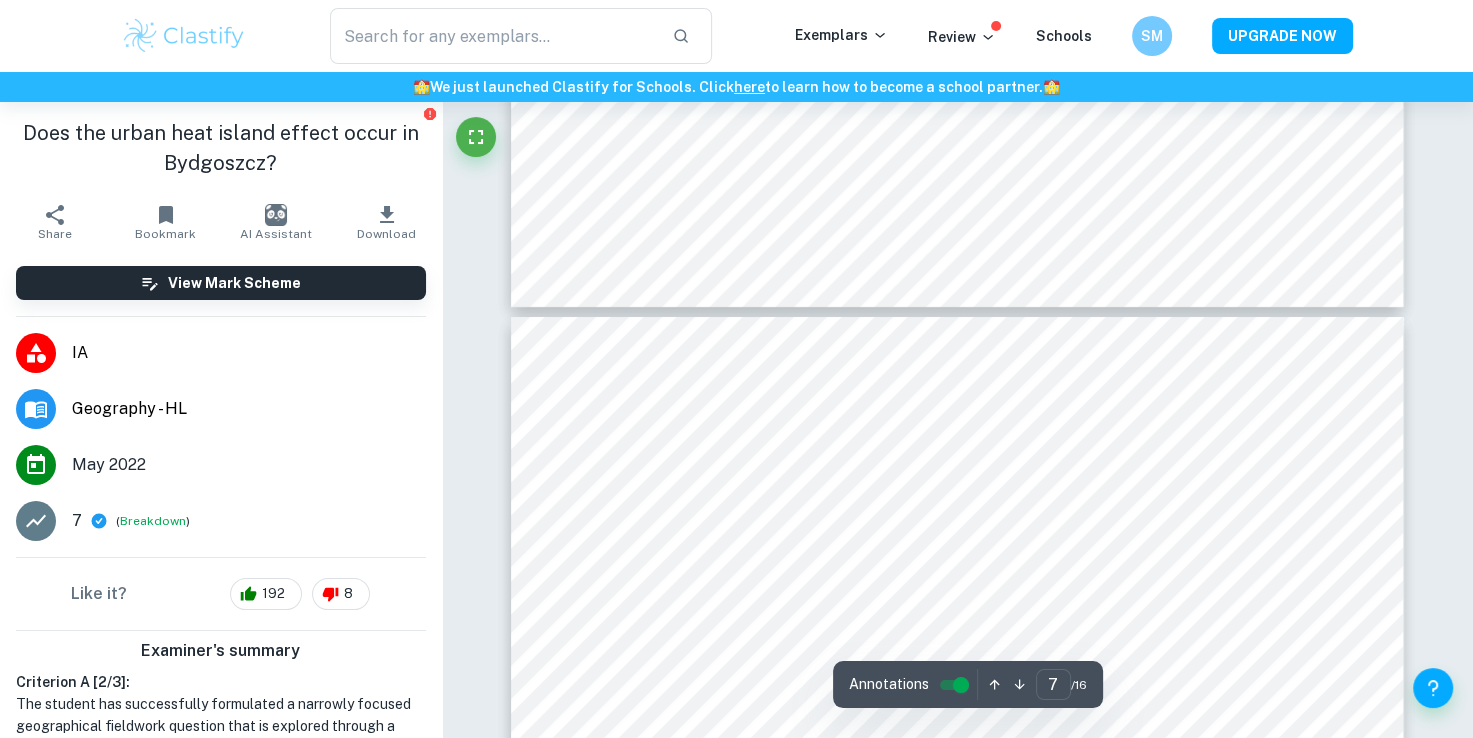 type on "6" 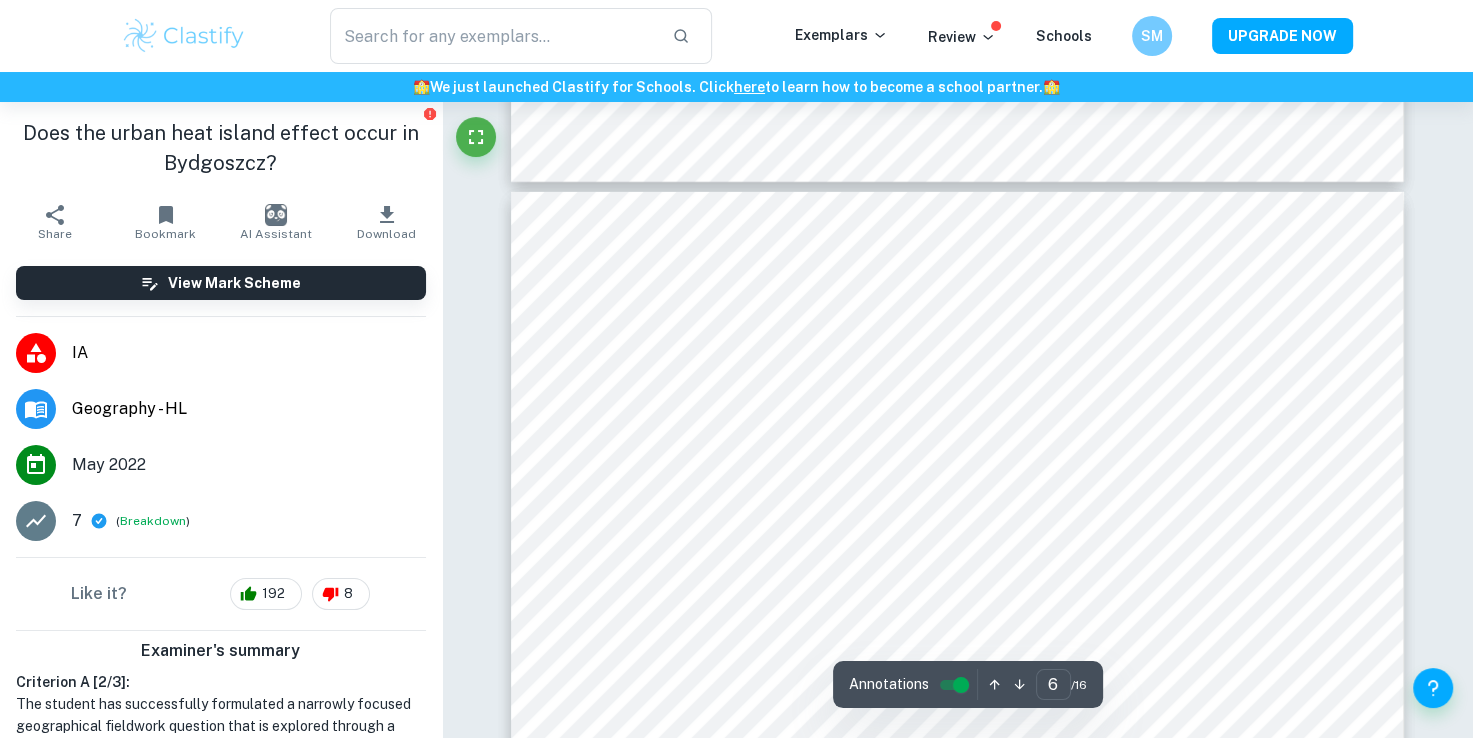 scroll, scrollTop: 6042, scrollLeft: 0, axis: vertical 